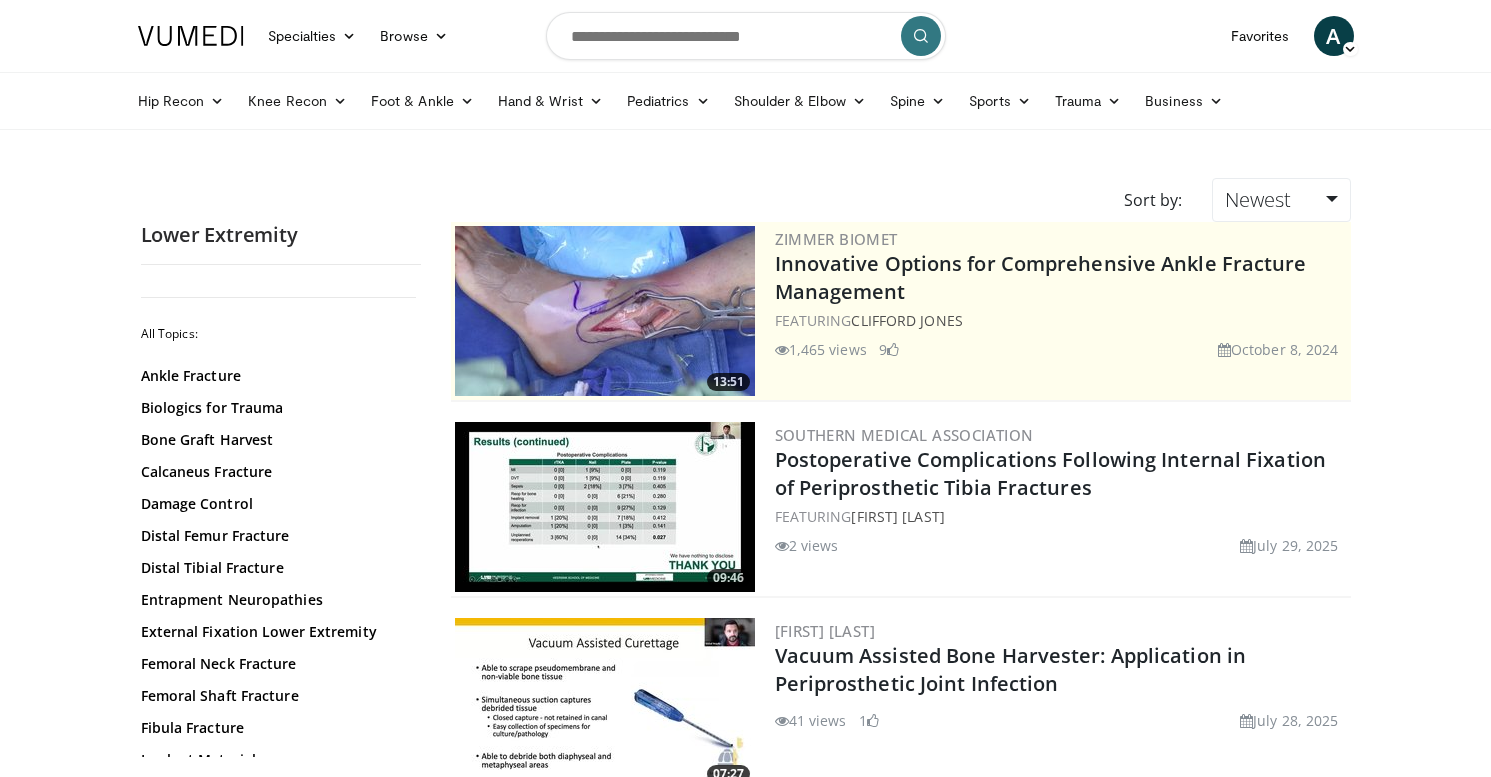 scroll, scrollTop: 0, scrollLeft: 0, axis: both 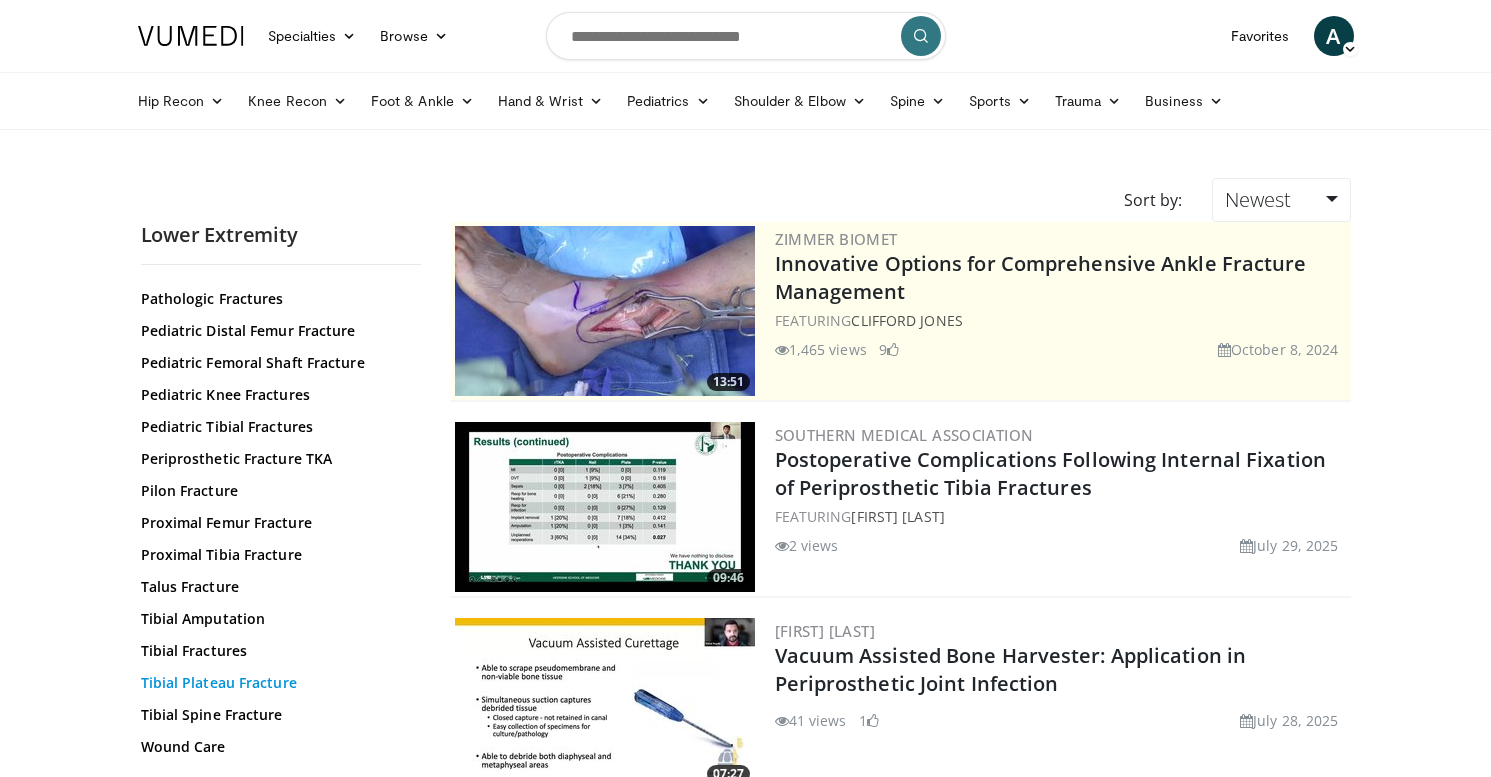 click on "Tibial Plateau Fracture" at bounding box center [276, 683] 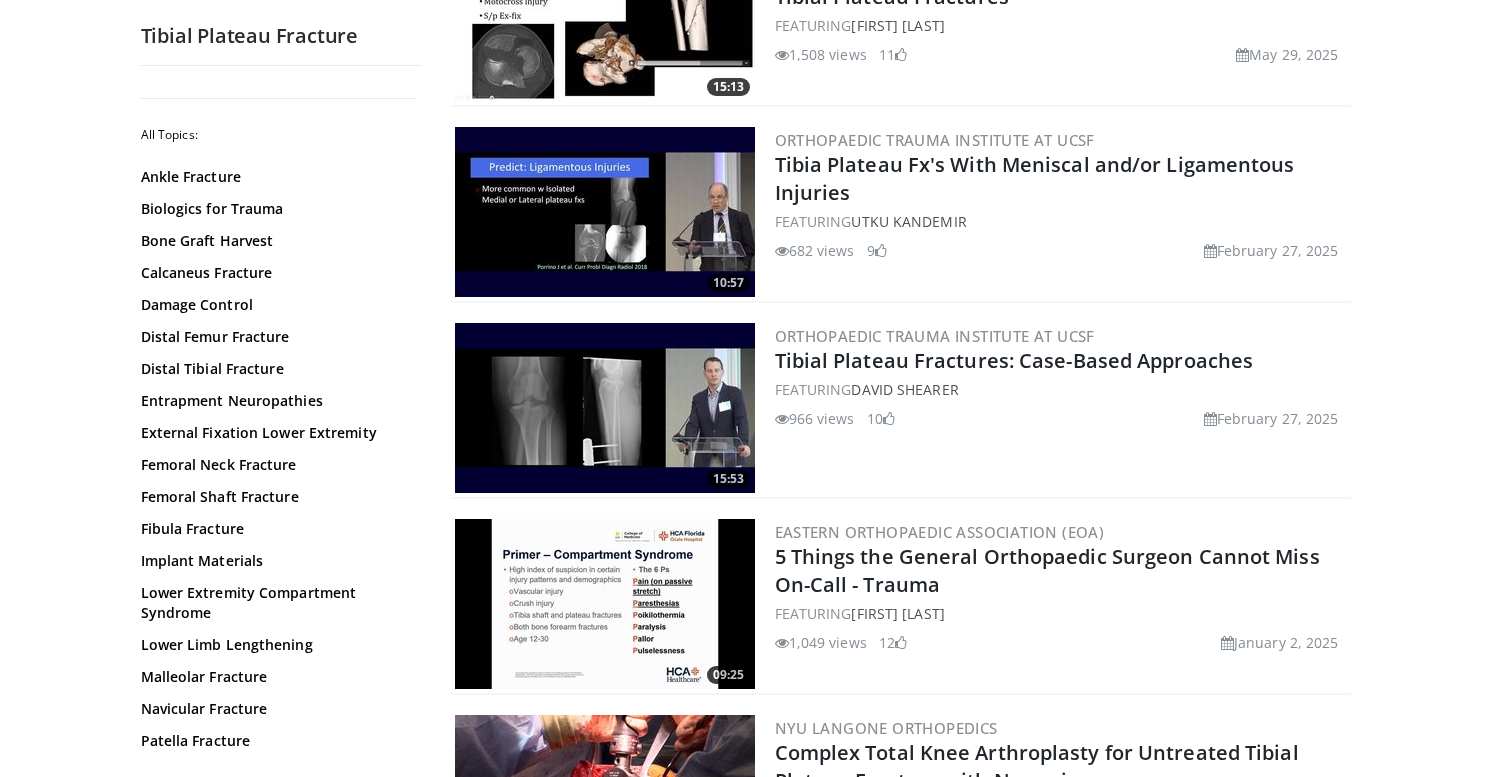 scroll, scrollTop: 1778, scrollLeft: 0, axis: vertical 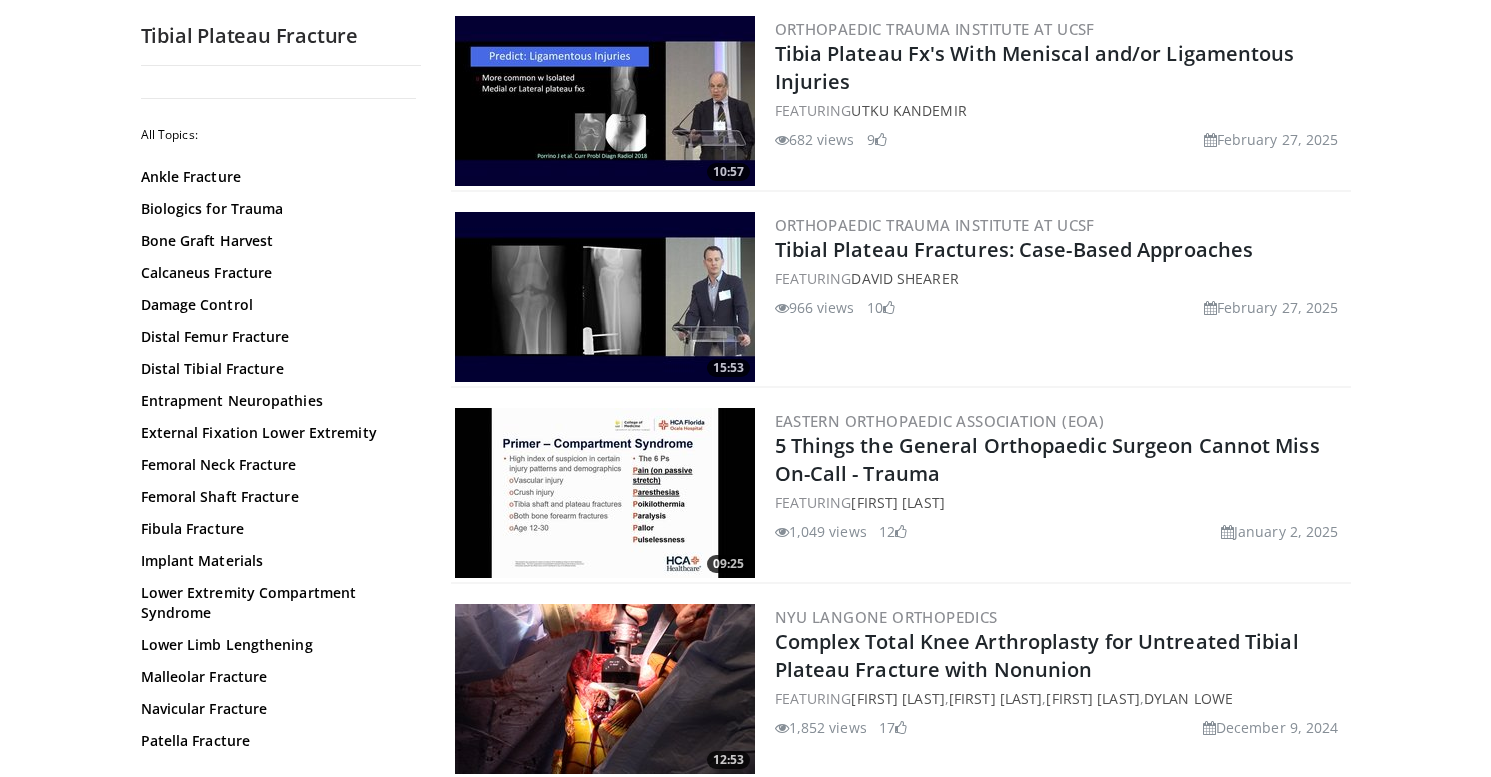 click at bounding box center [605, 297] 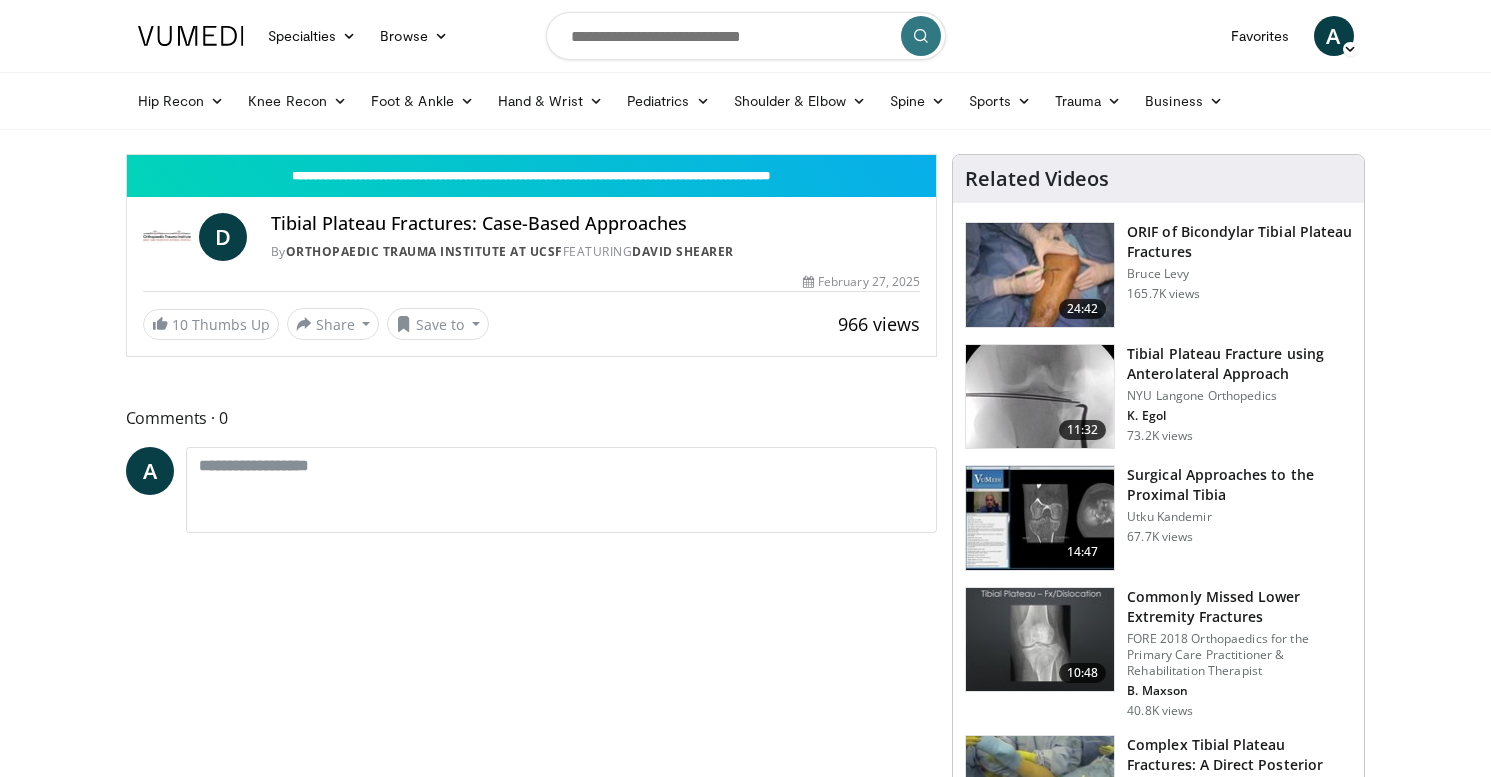 scroll, scrollTop: 0, scrollLeft: 0, axis: both 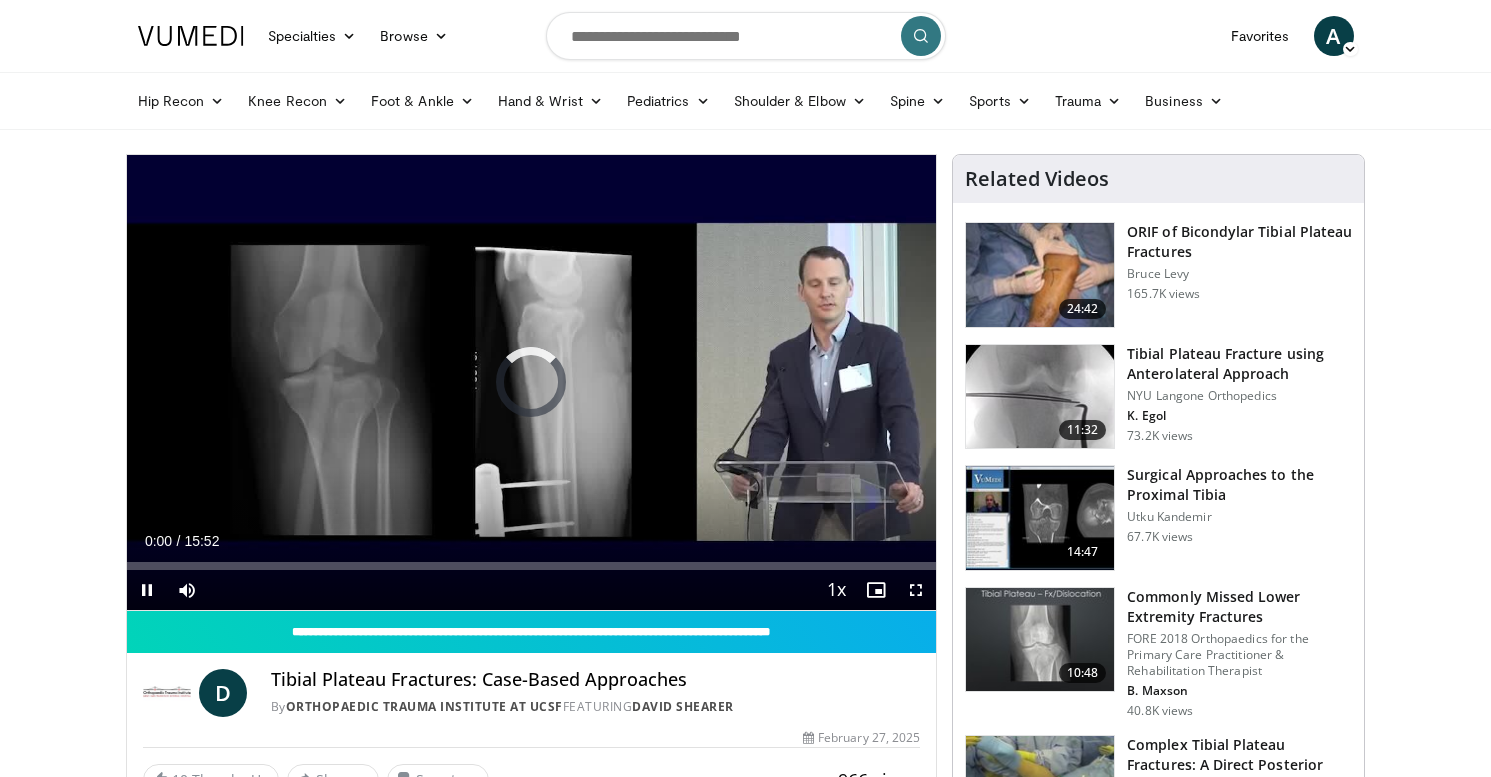 click at bounding box center [147, 590] 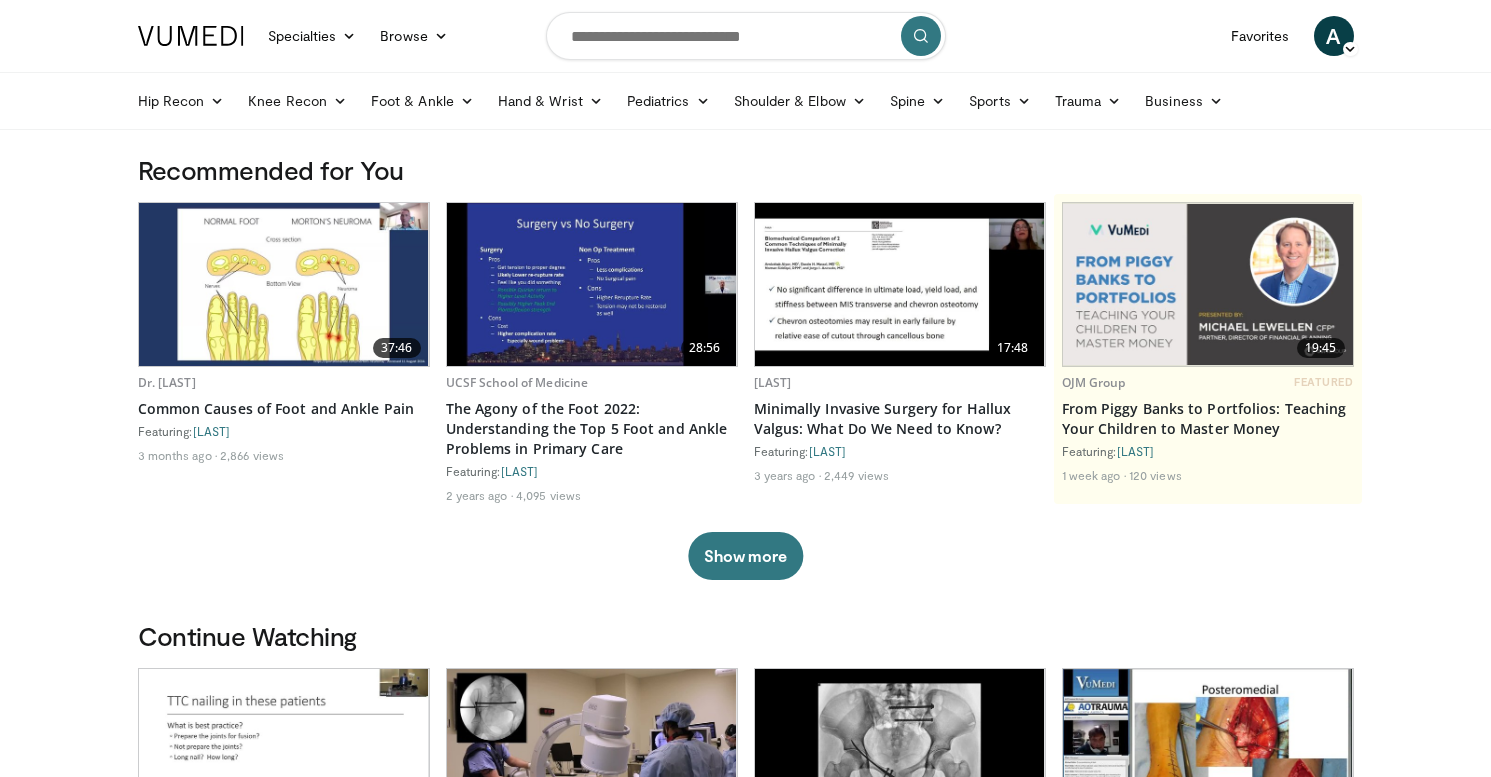 scroll, scrollTop: 0, scrollLeft: 0, axis: both 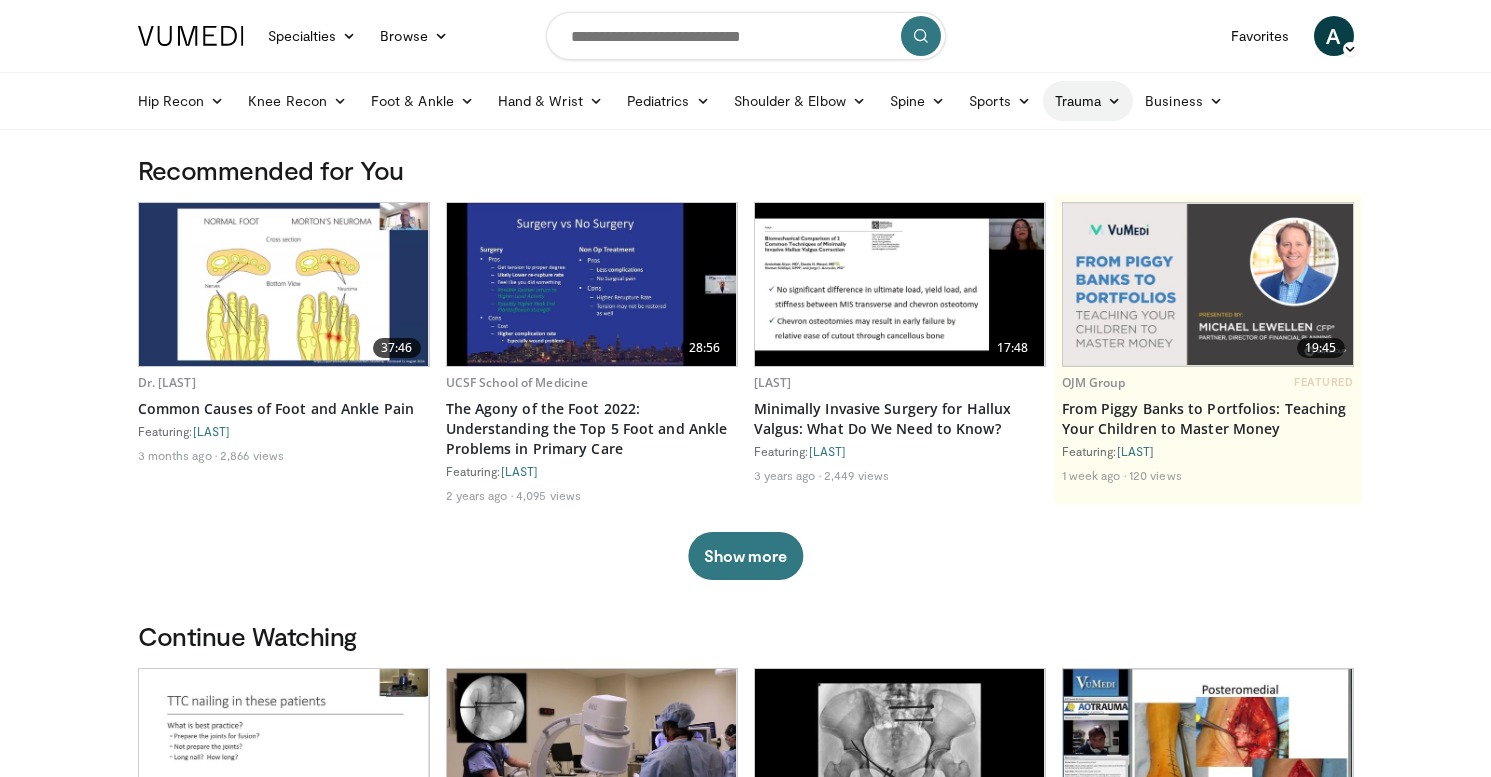 click on "Trauma" at bounding box center [1088, 101] 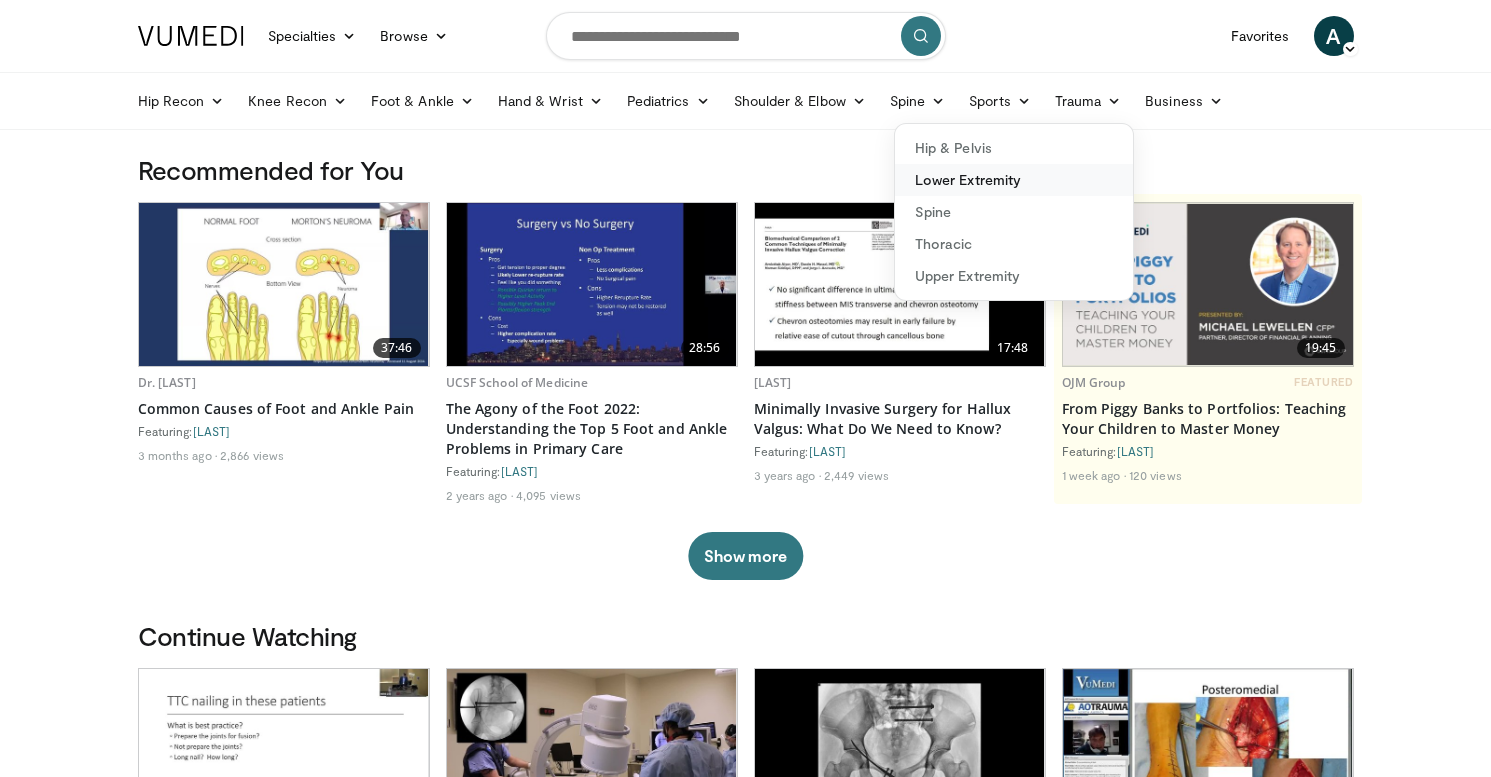 click on "Lower Extremity" at bounding box center [1014, 180] 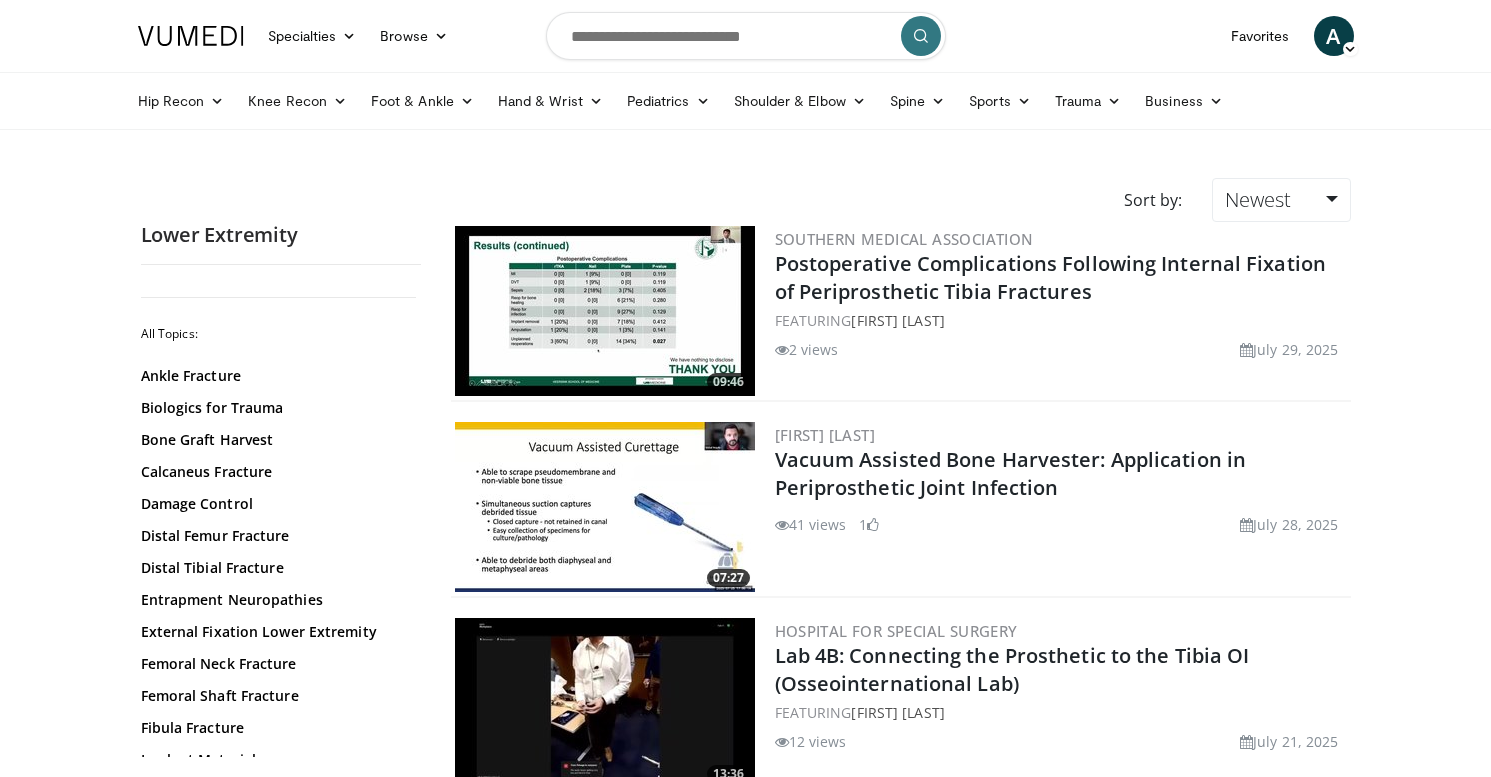 scroll, scrollTop: 0, scrollLeft: 0, axis: both 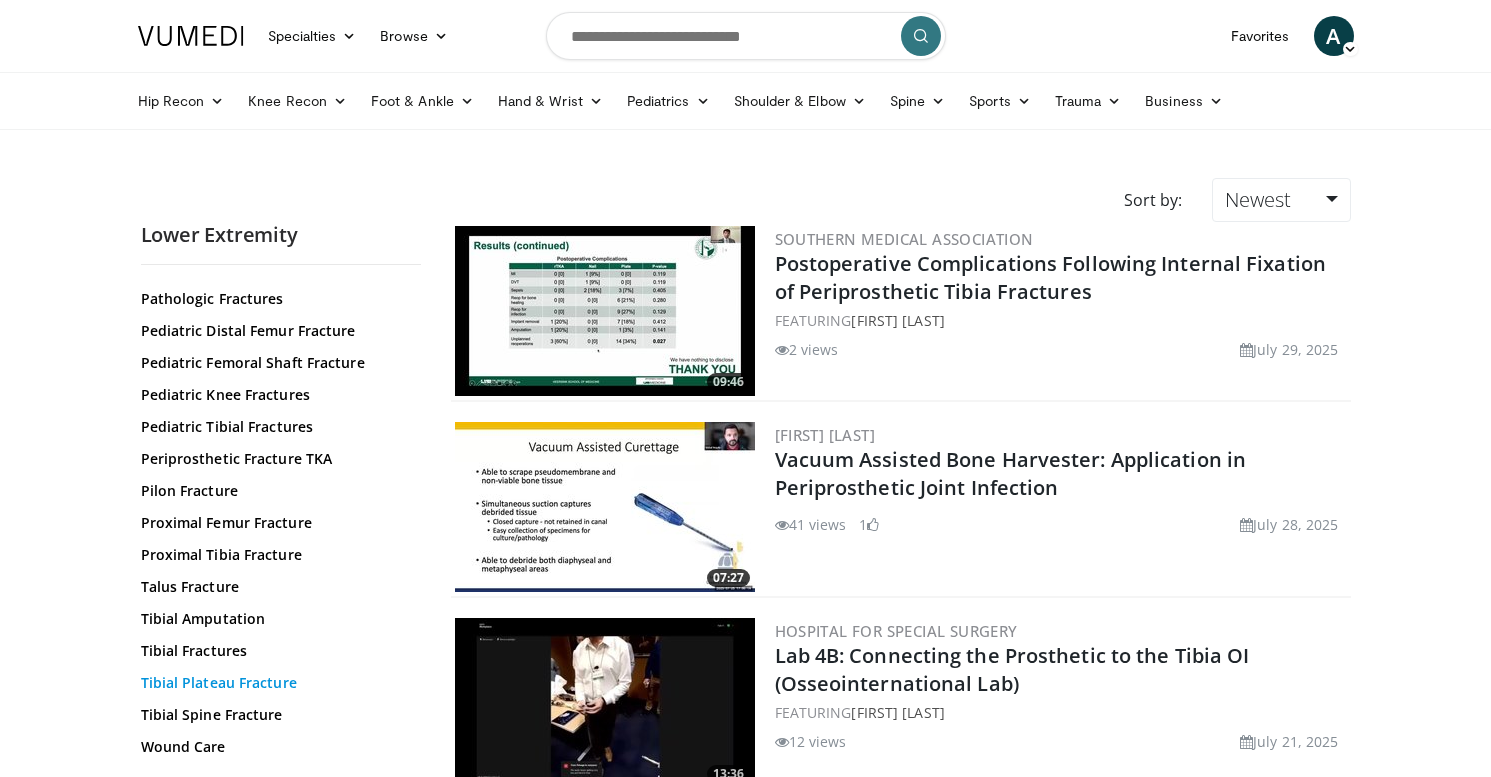 click on "Tibial Plateau Fracture" at bounding box center (276, 683) 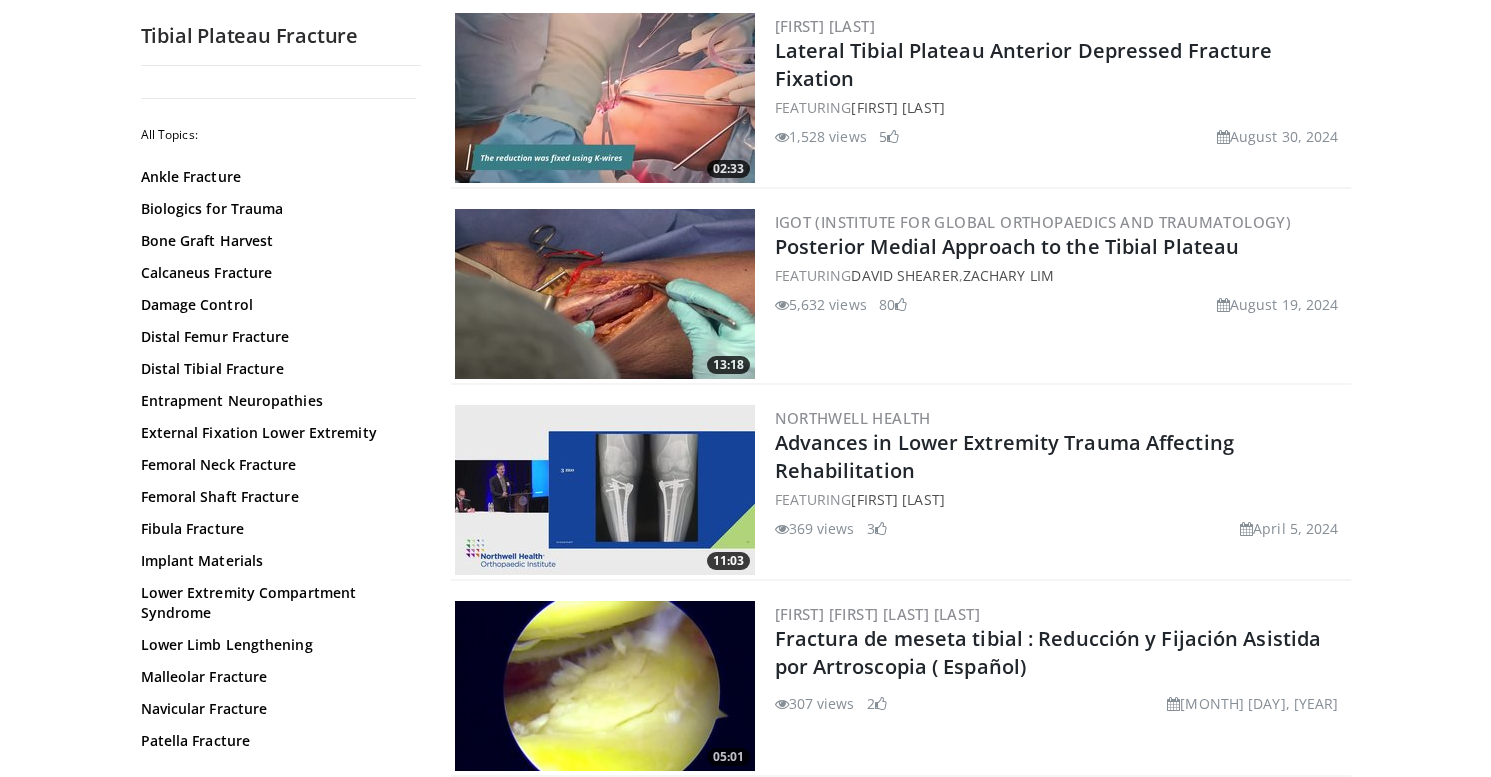 scroll, scrollTop: 3120, scrollLeft: 0, axis: vertical 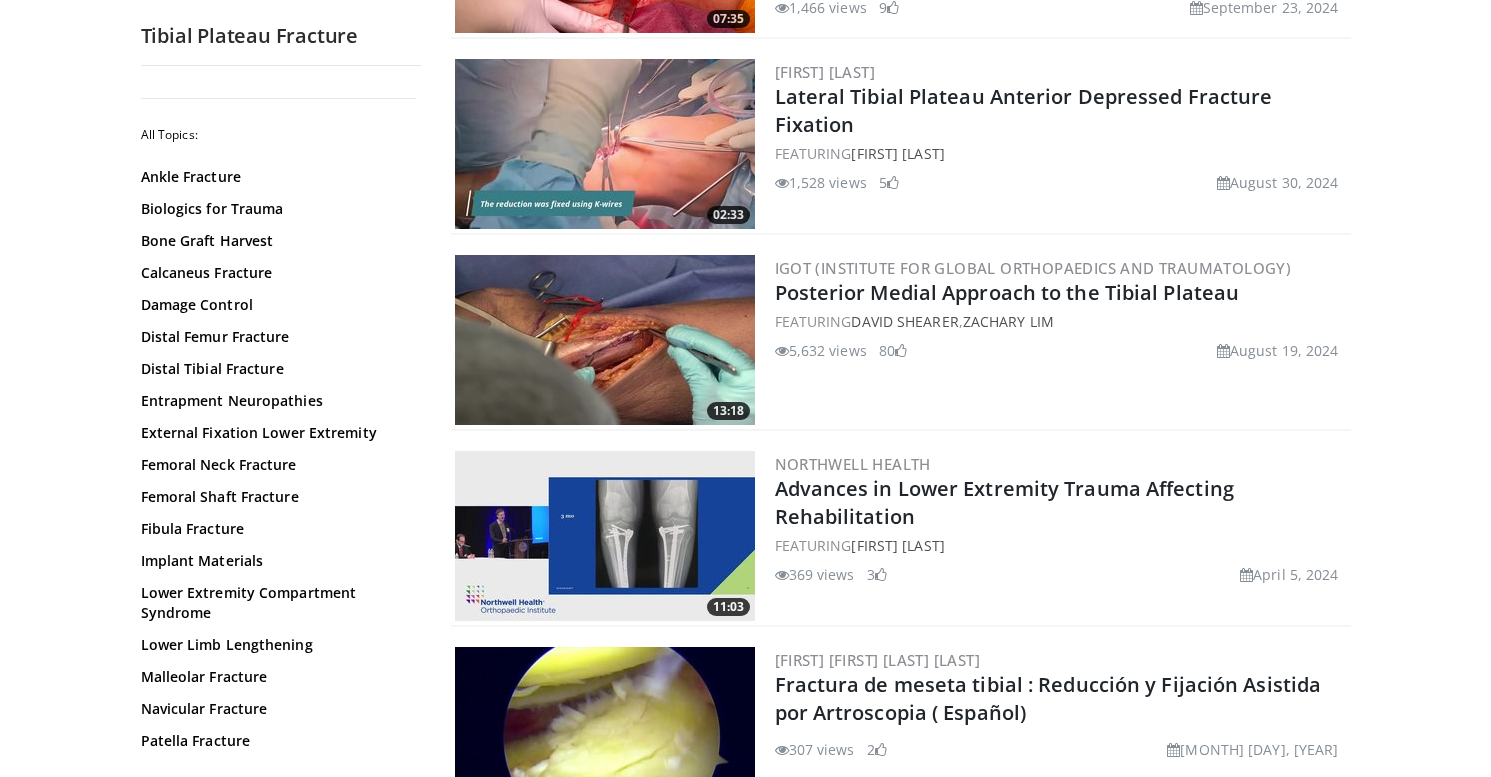 click at bounding box center (605, 340) 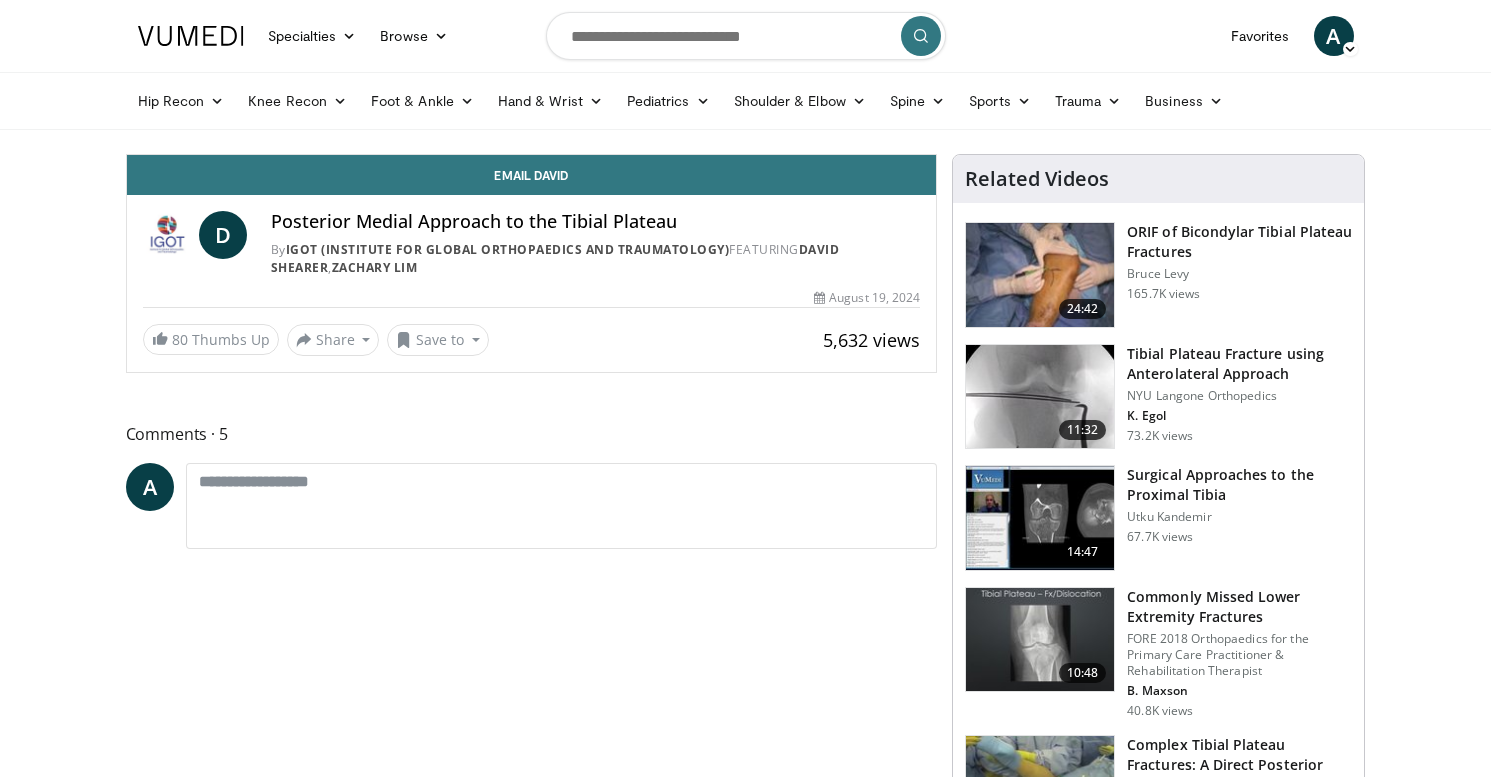 scroll, scrollTop: 0, scrollLeft: 0, axis: both 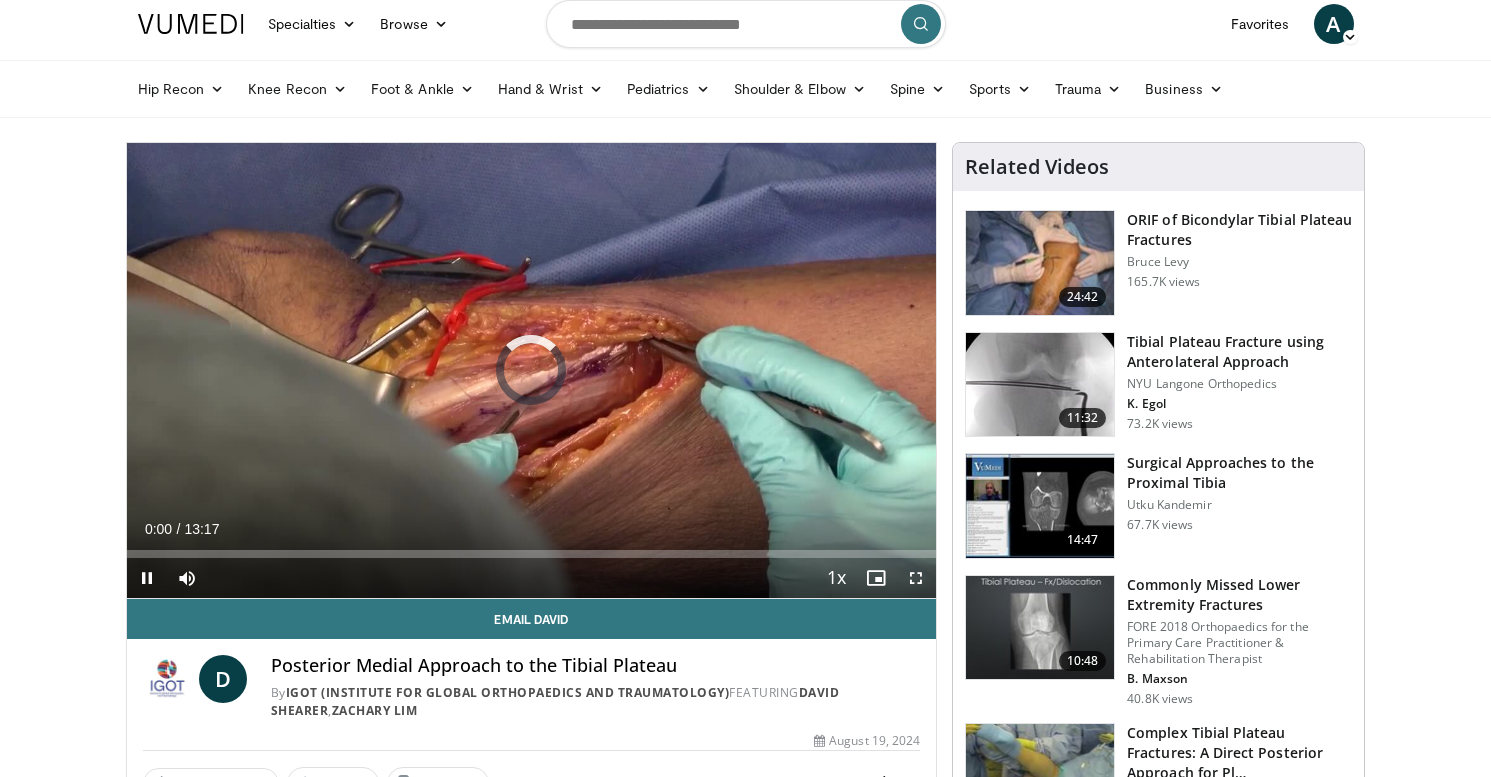 click at bounding box center (147, 578) 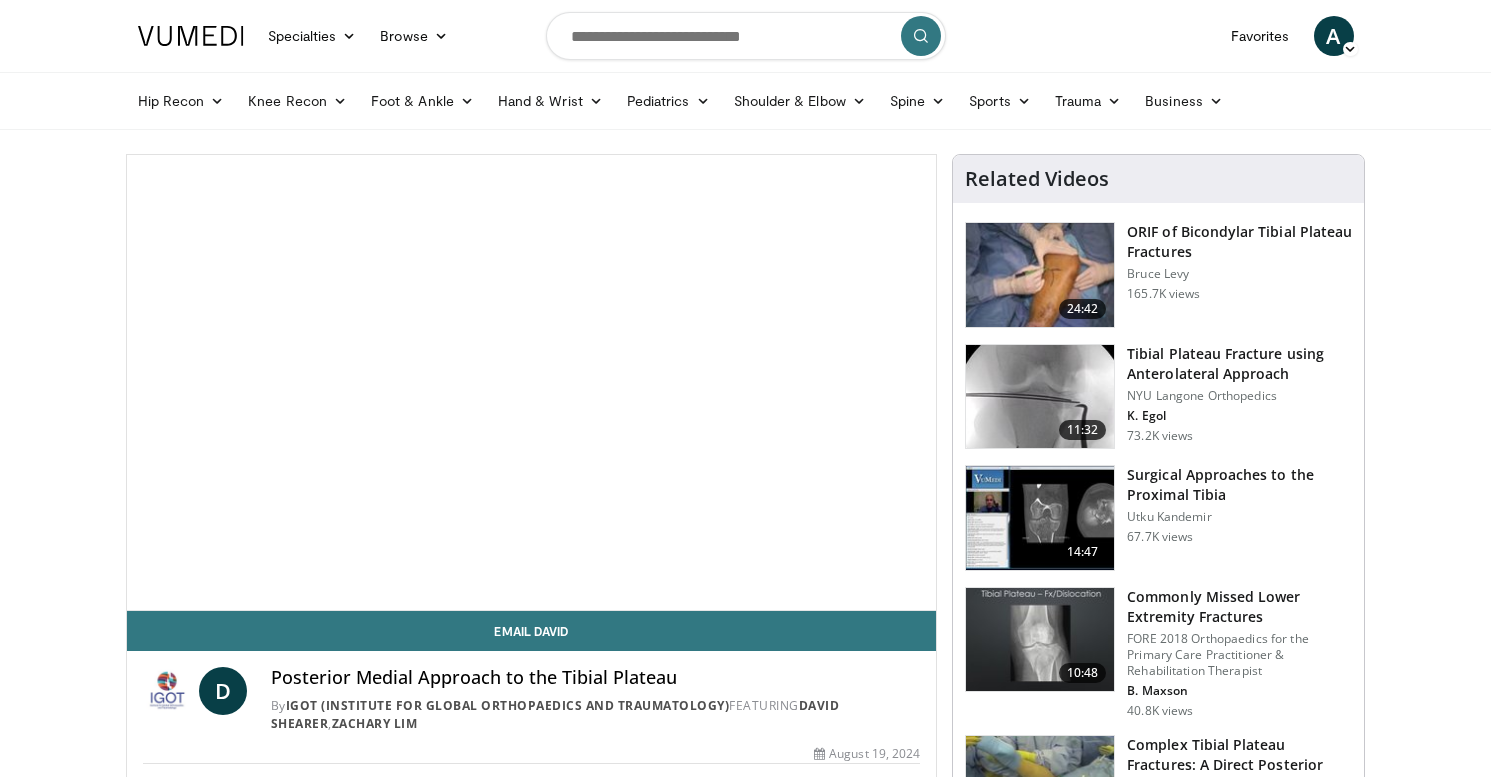 scroll, scrollTop: 0, scrollLeft: 0, axis: both 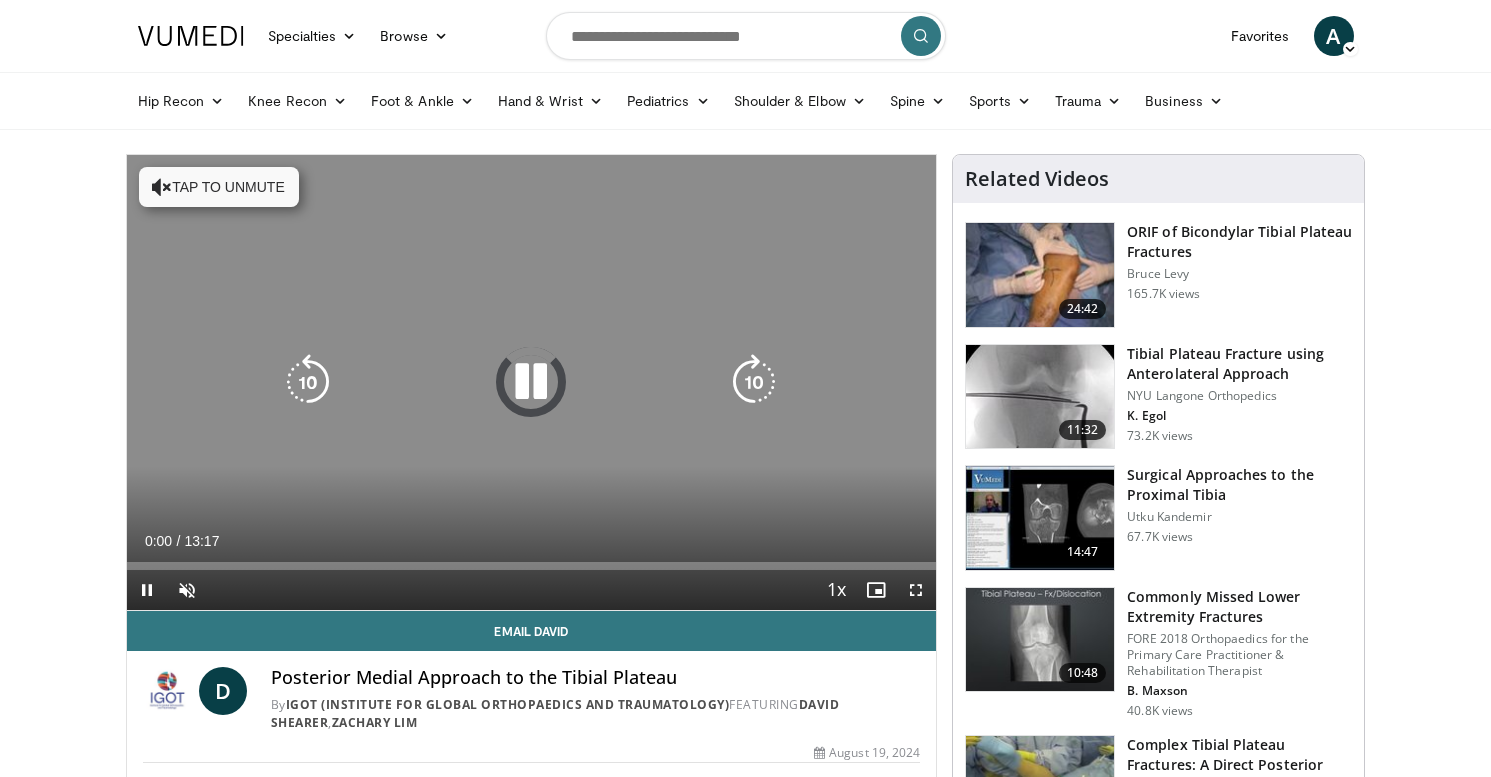 click at bounding box center [162, 187] 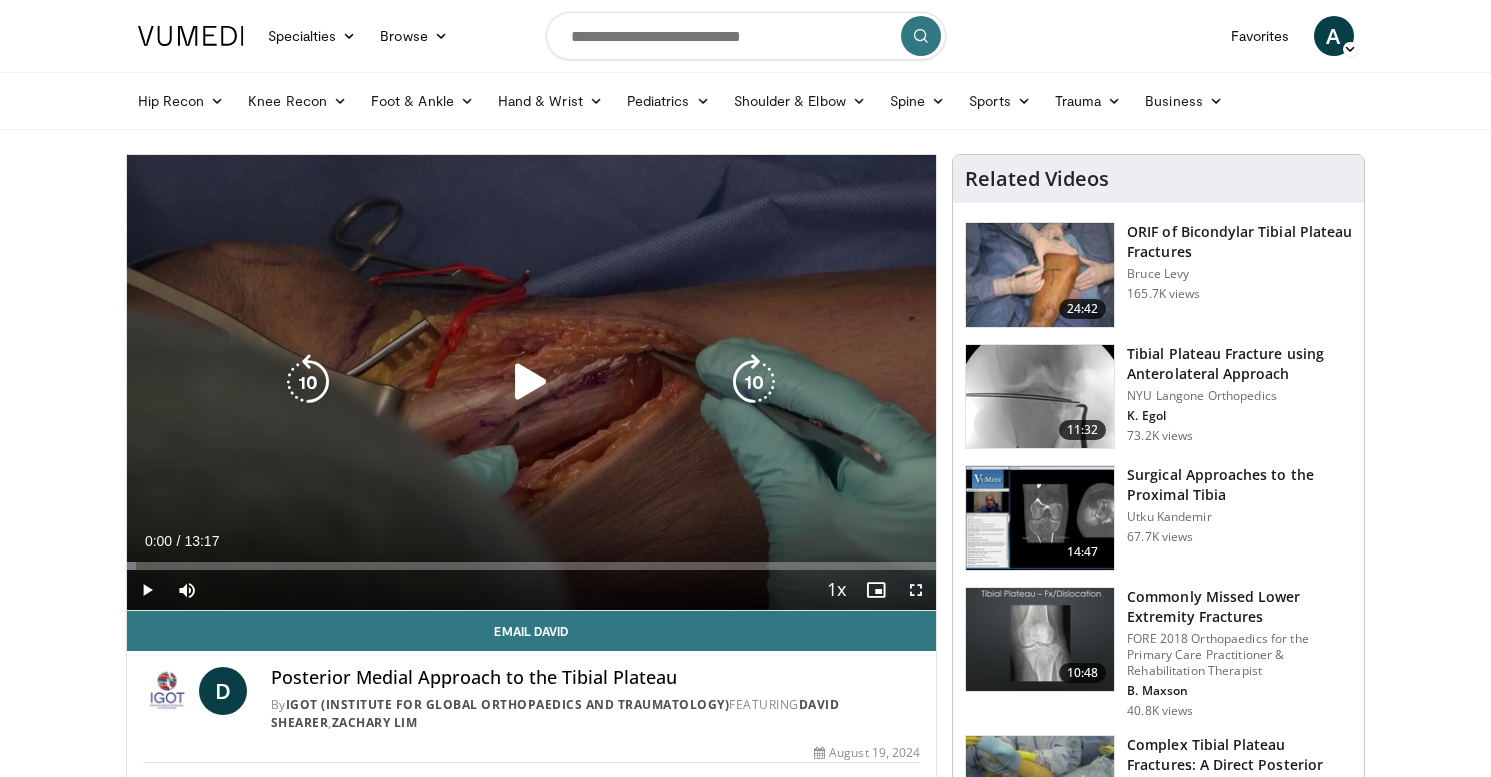 scroll, scrollTop: 12, scrollLeft: 0, axis: vertical 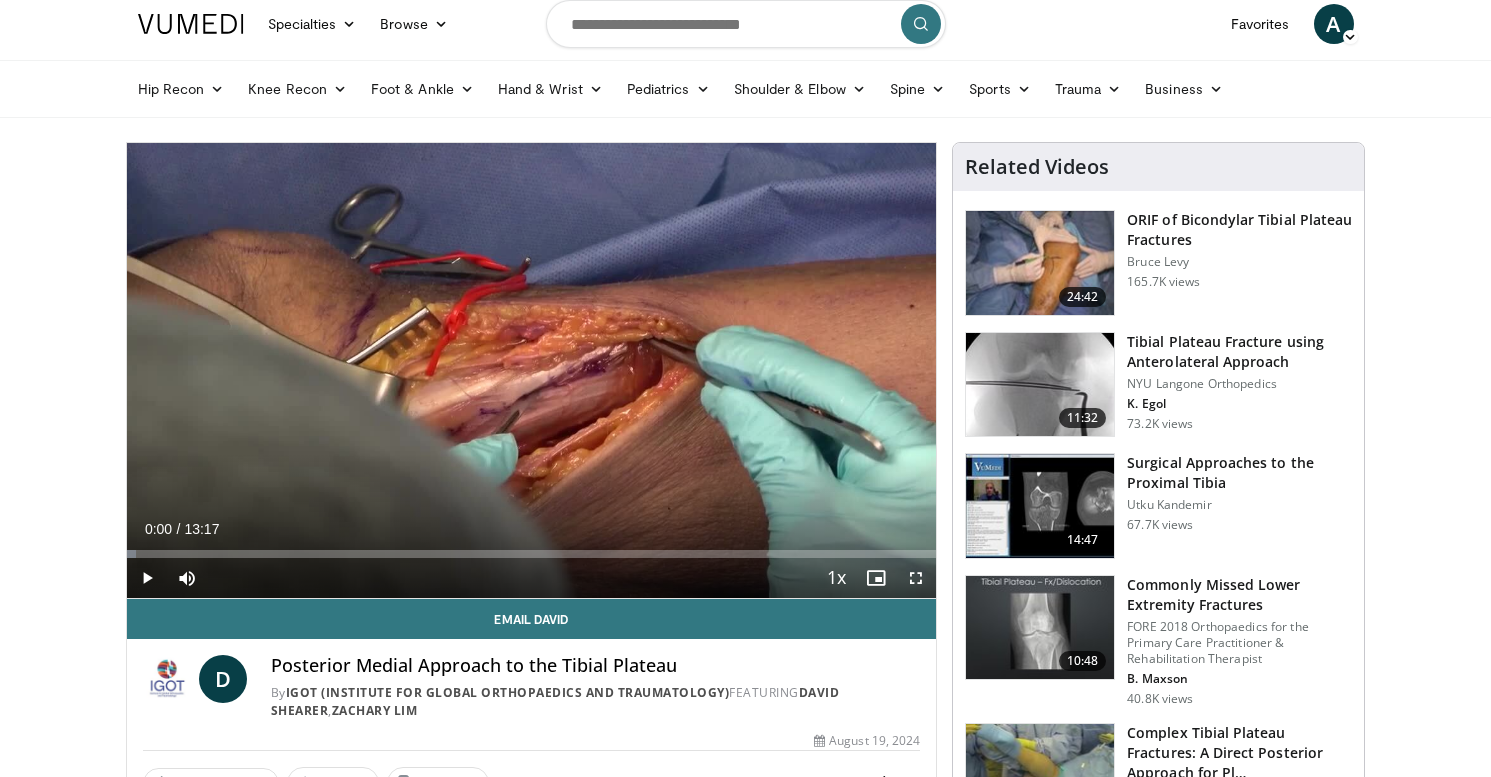 click at bounding box center (147, 578) 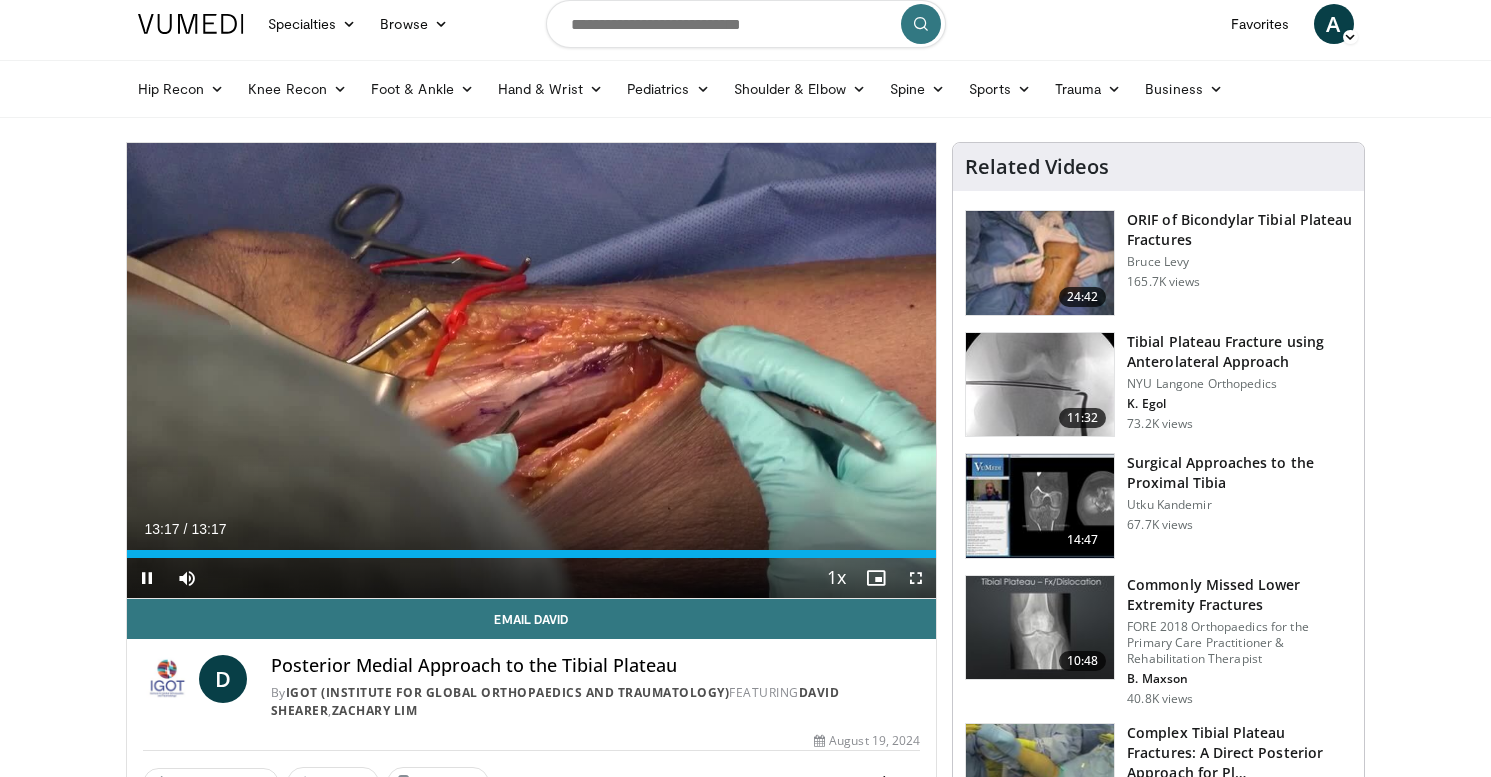 click at bounding box center (147, 578) 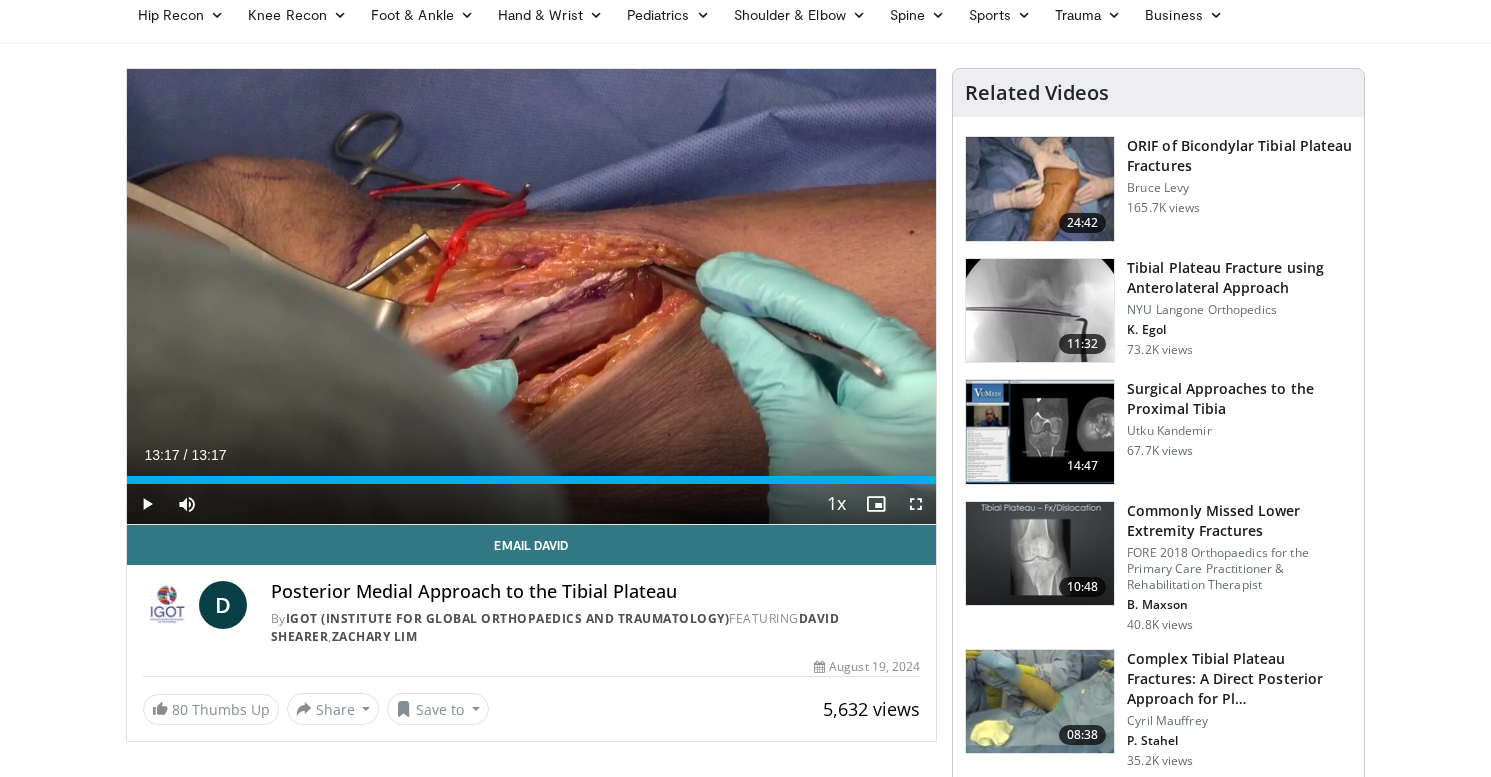scroll, scrollTop: 88, scrollLeft: 0, axis: vertical 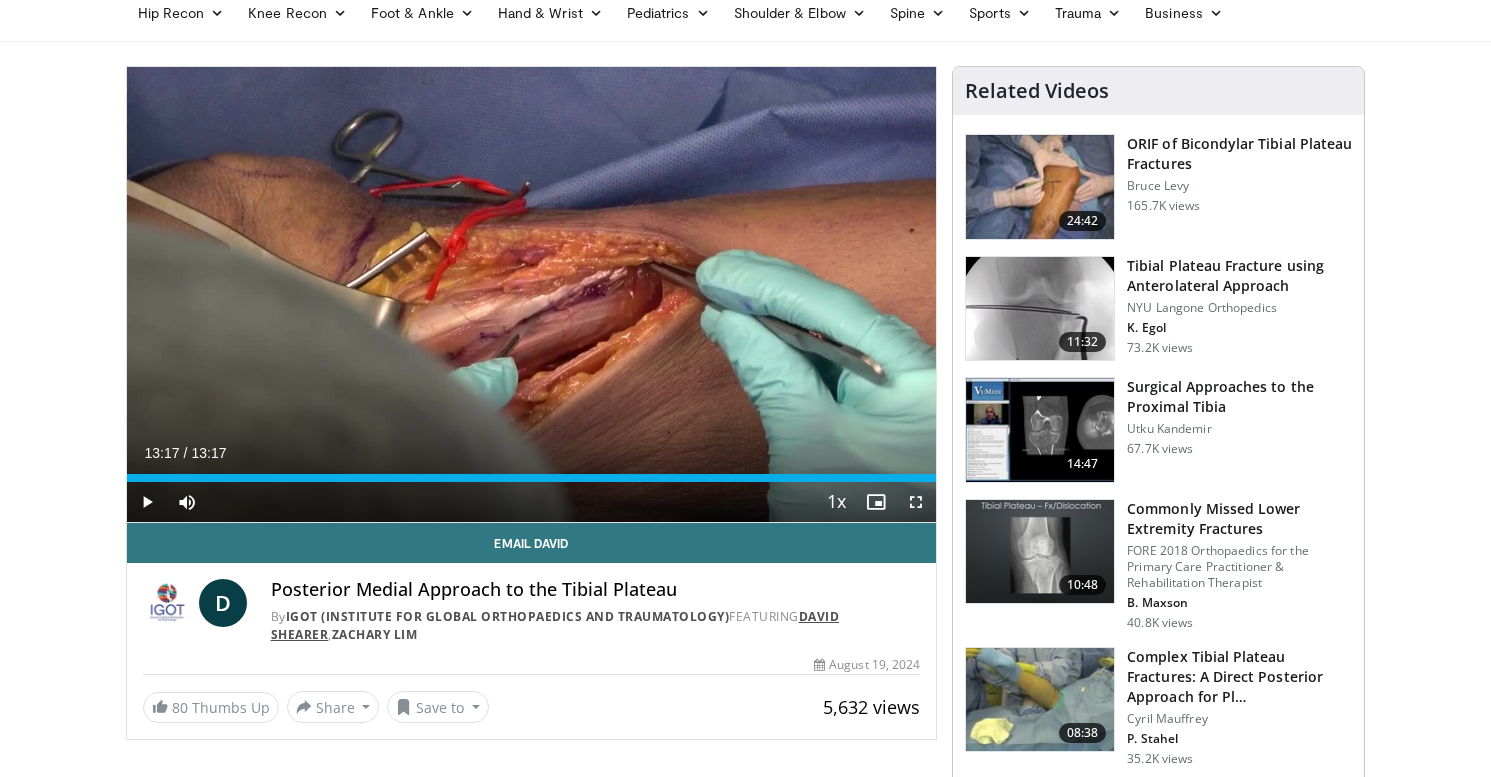 click on "David Shearer" at bounding box center [555, 625] 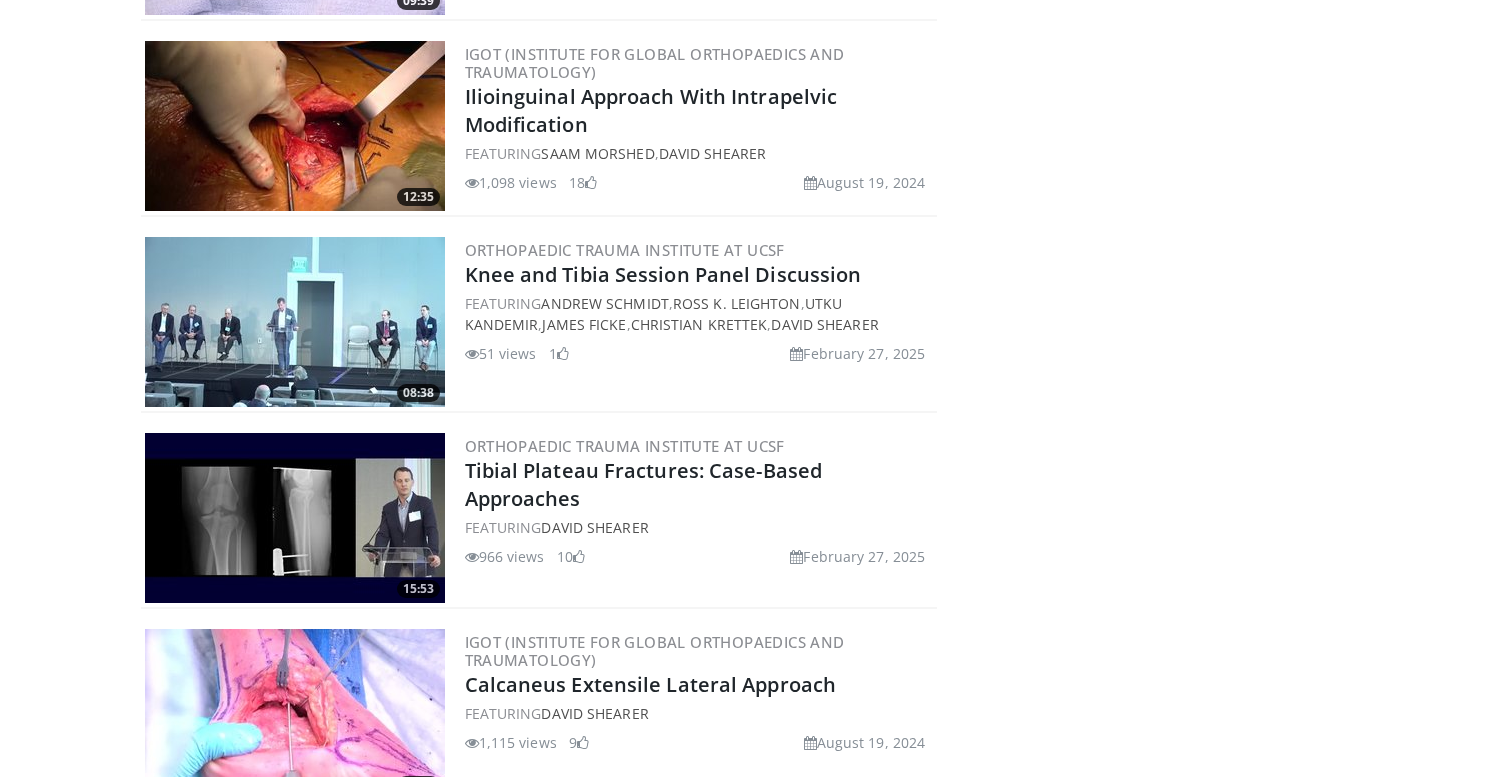 scroll, scrollTop: 1071, scrollLeft: 0, axis: vertical 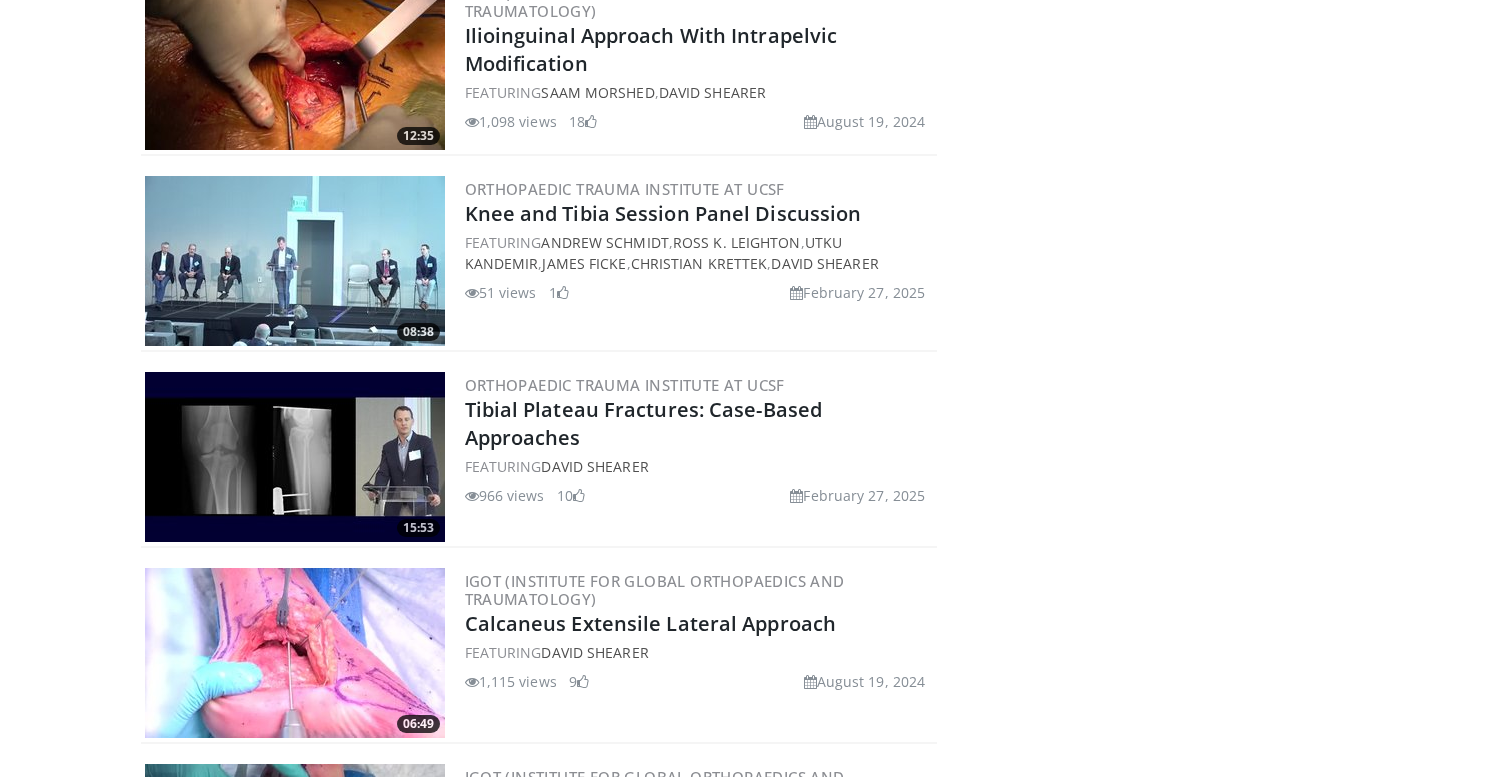 click at bounding box center [295, 457] 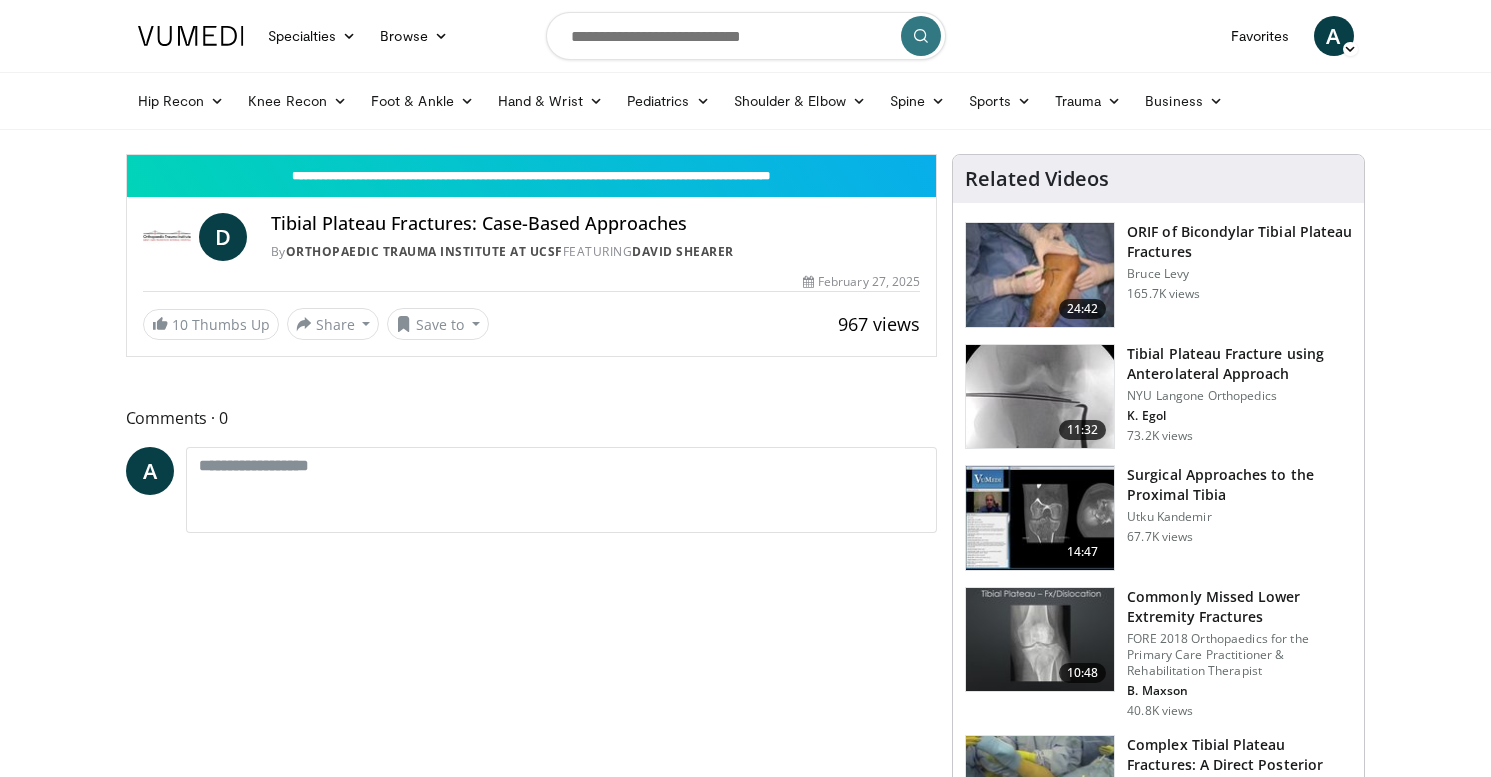 scroll, scrollTop: 0, scrollLeft: 0, axis: both 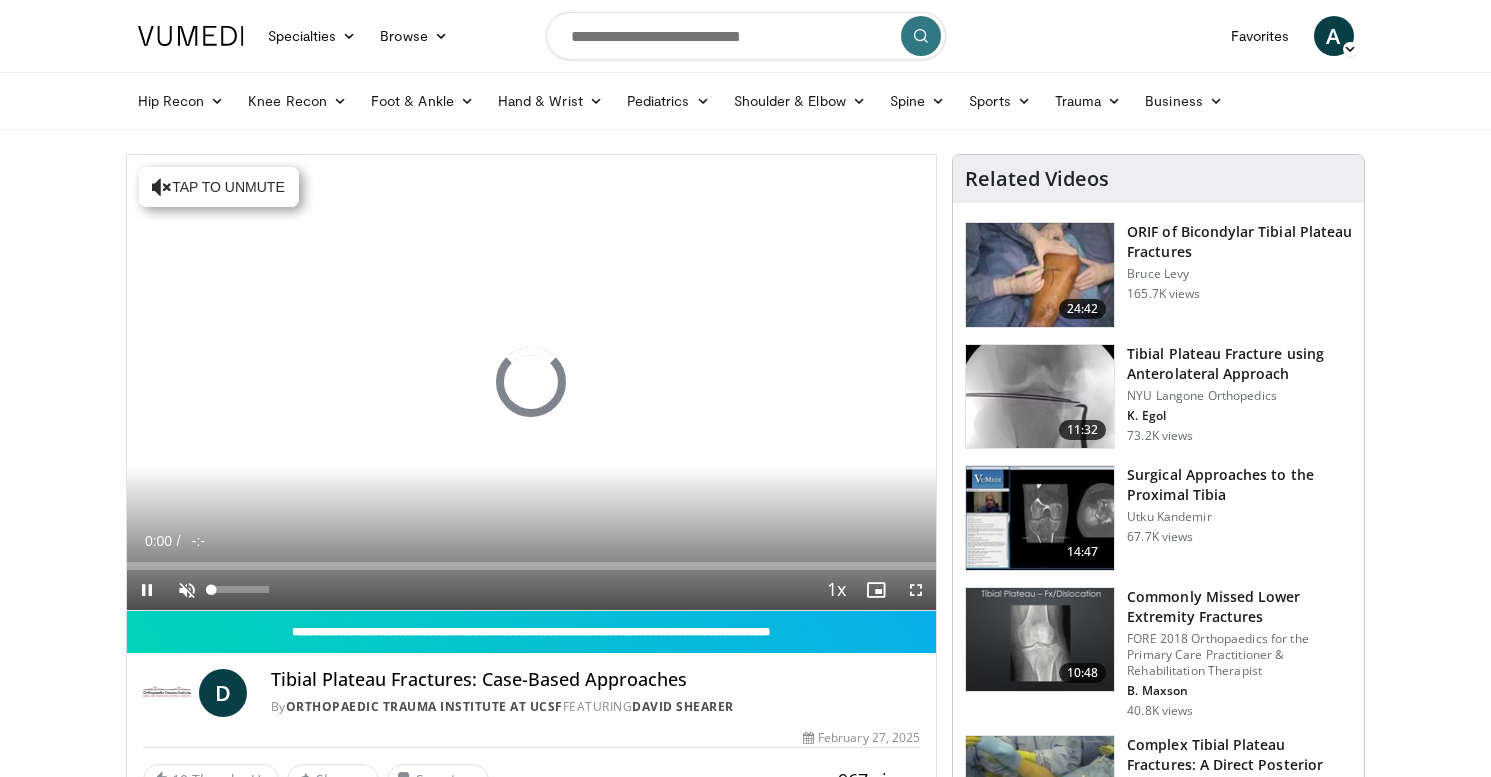 click at bounding box center [187, 590] 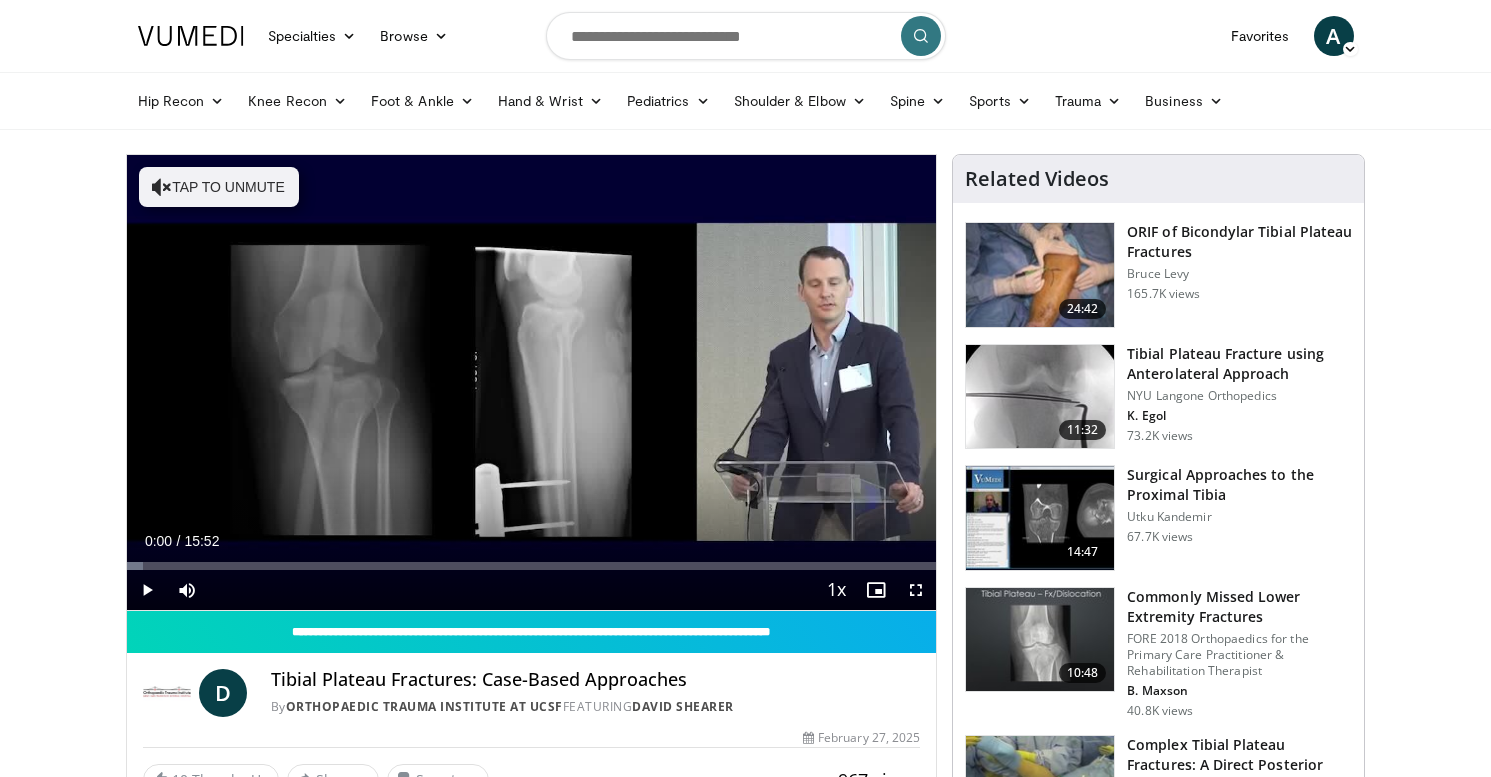 click at bounding box center [147, 590] 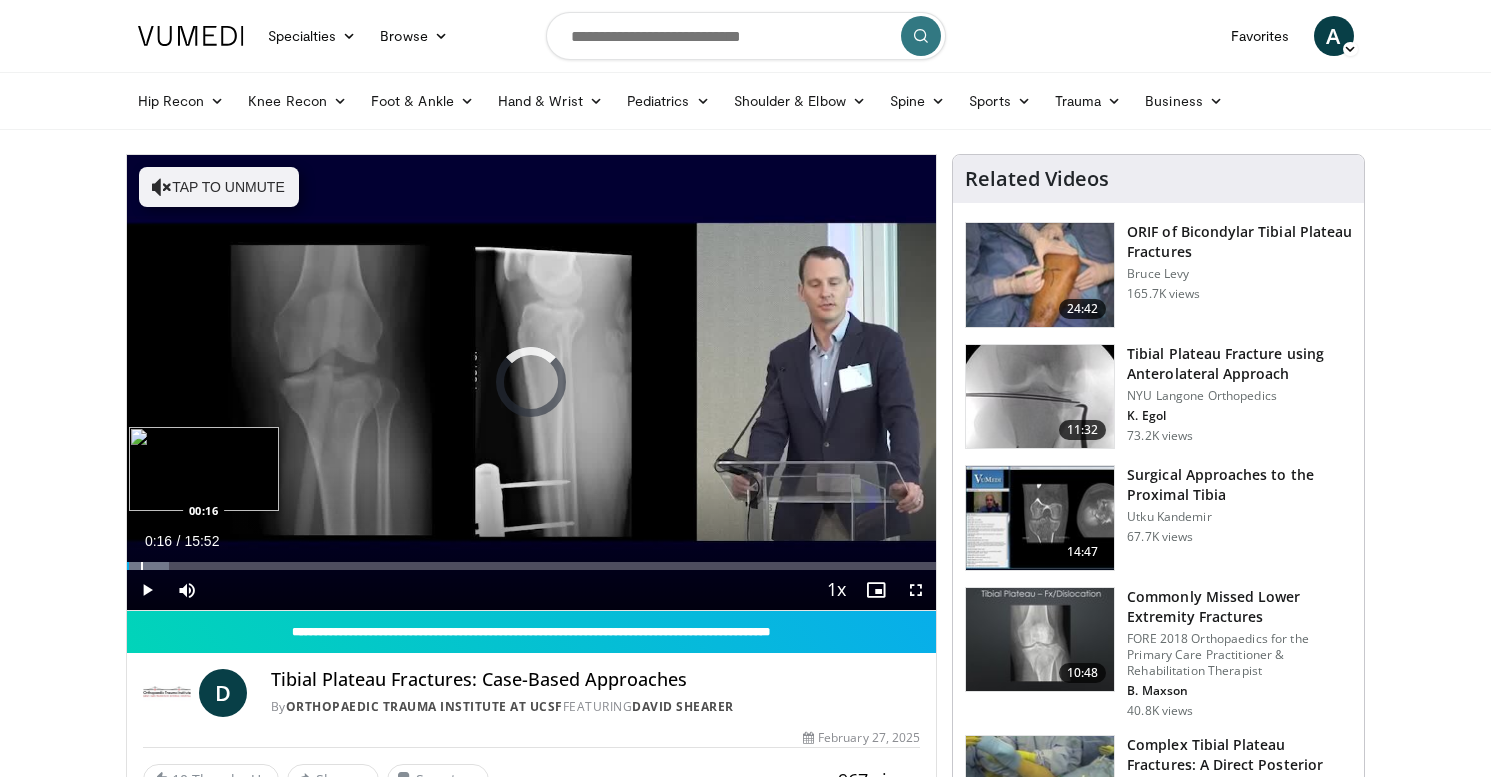 click at bounding box center (142, 566) 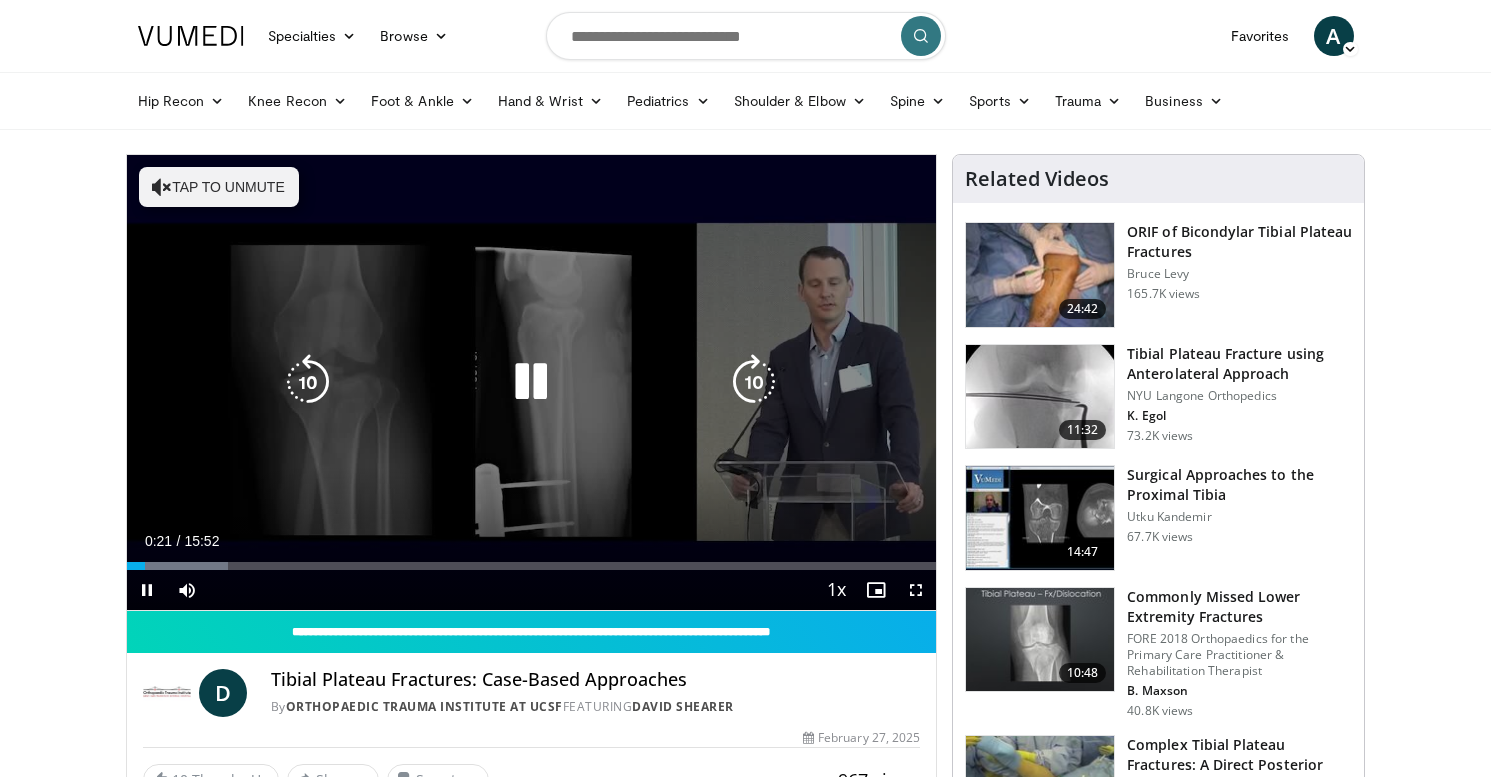 click at bounding box center [162, 187] 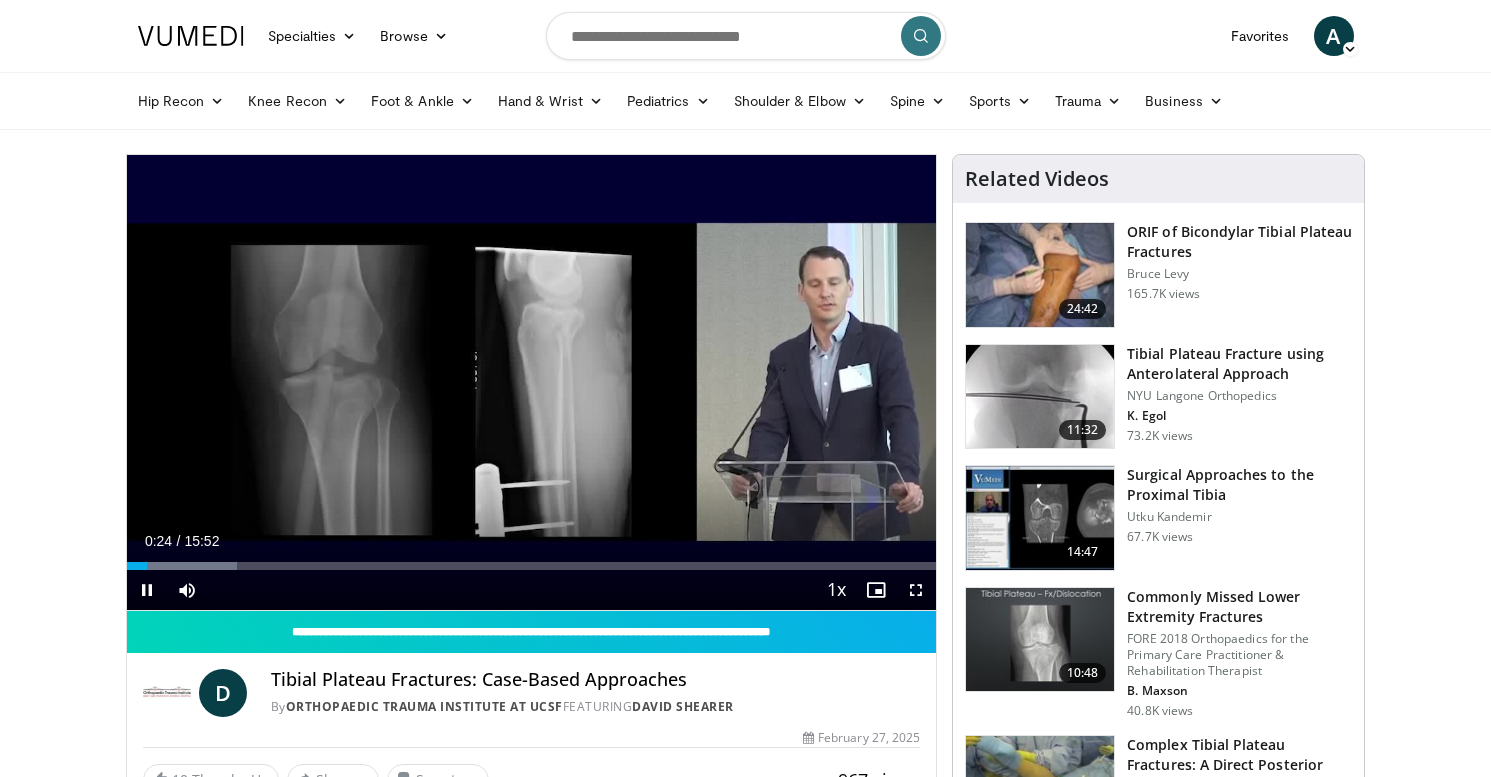 click at bounding box center [147, 590] 